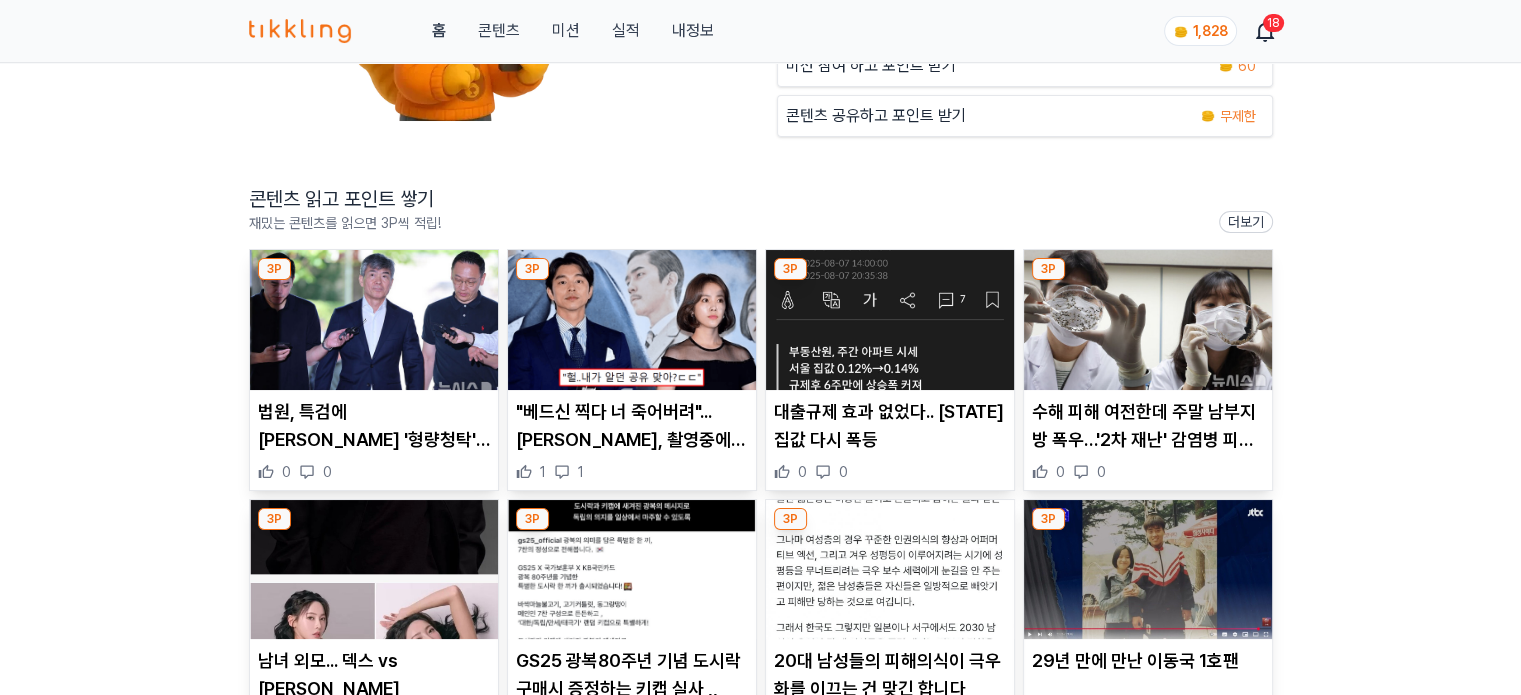 scroll, scrollTop: 300, scrollLeft: 0, axis: vertical 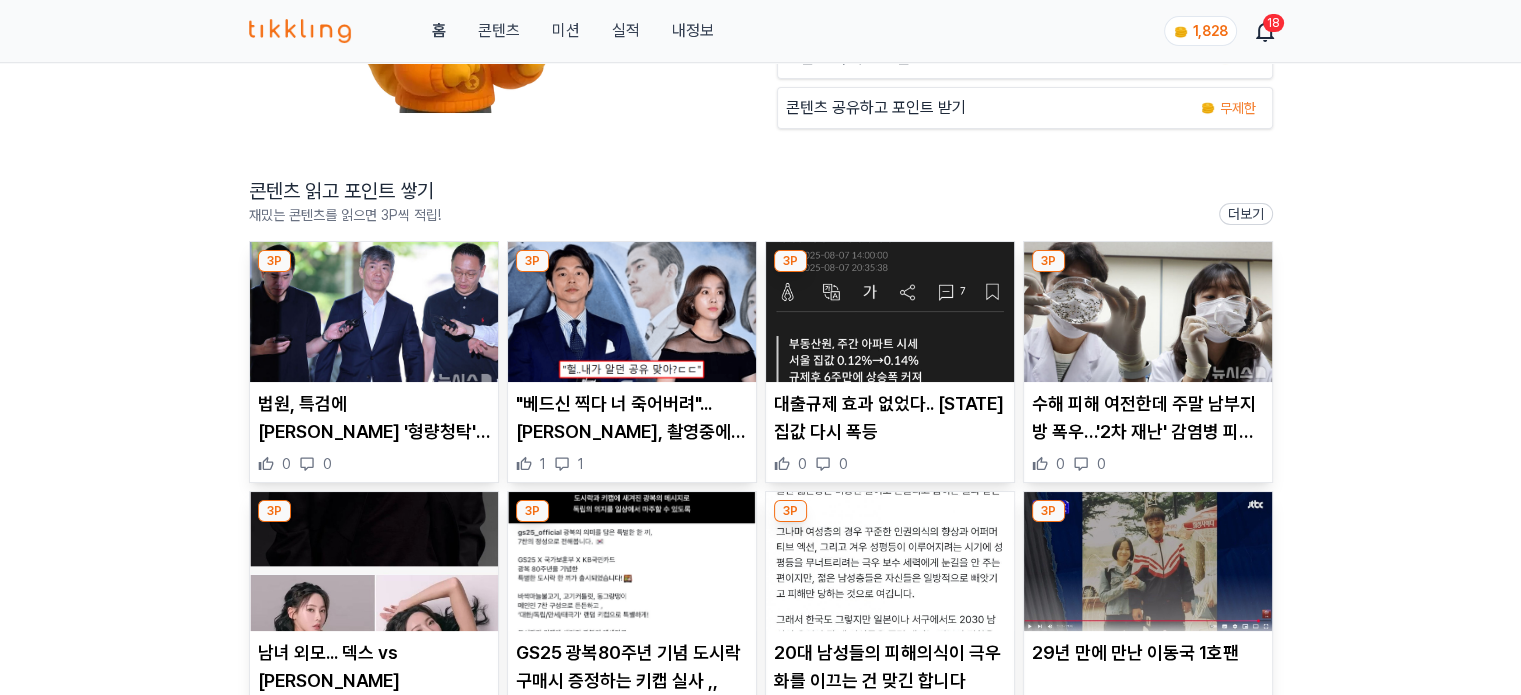 click at bounding box center [374, 312] 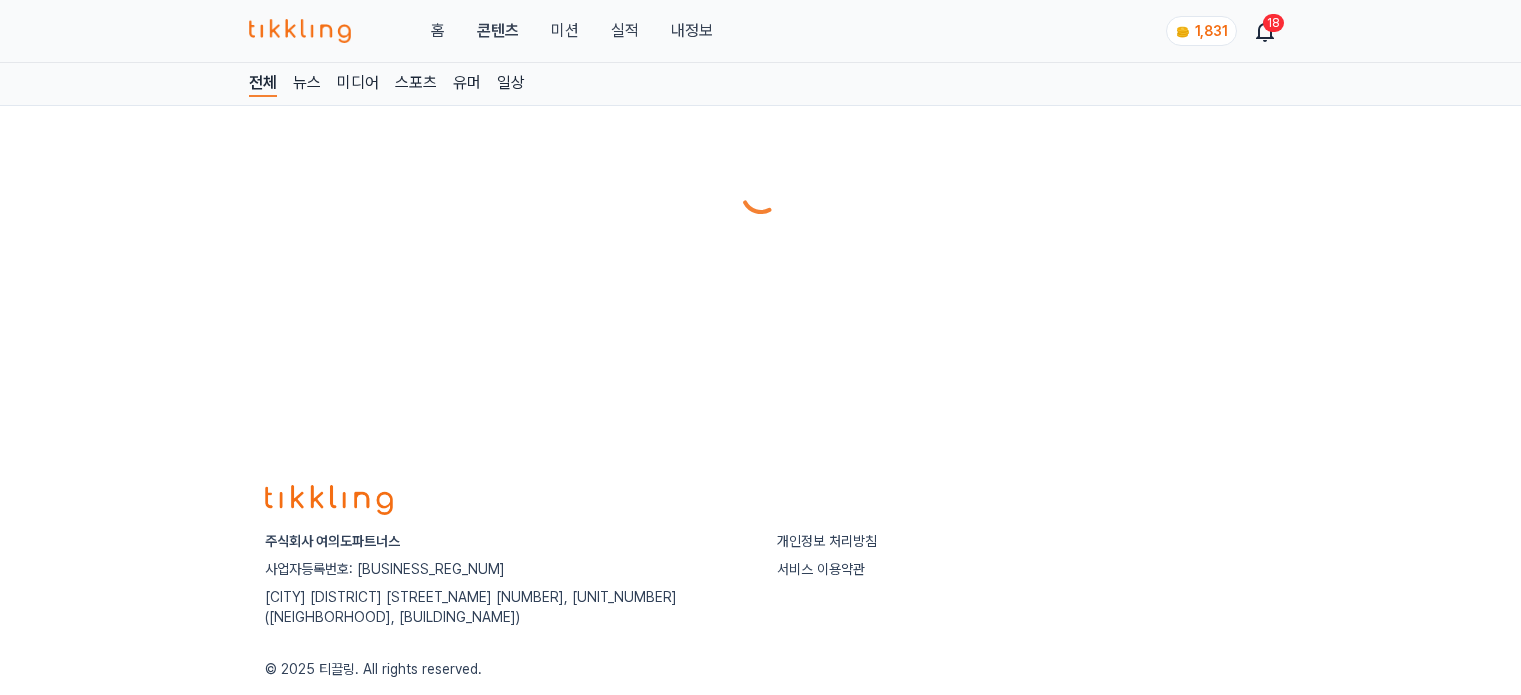 scroll, scrollTop: 0, scrollLeft: 0, axis: both 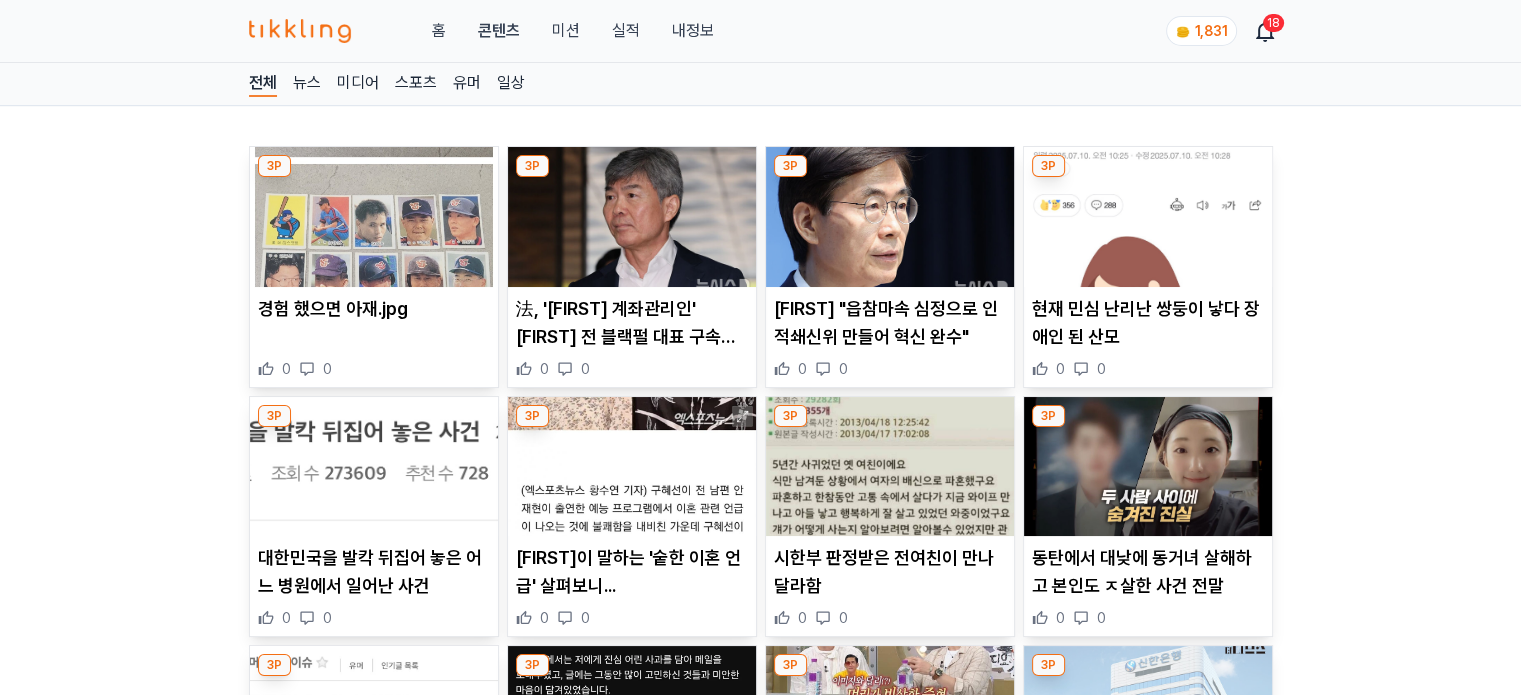 click at bounding box center (374, 217) 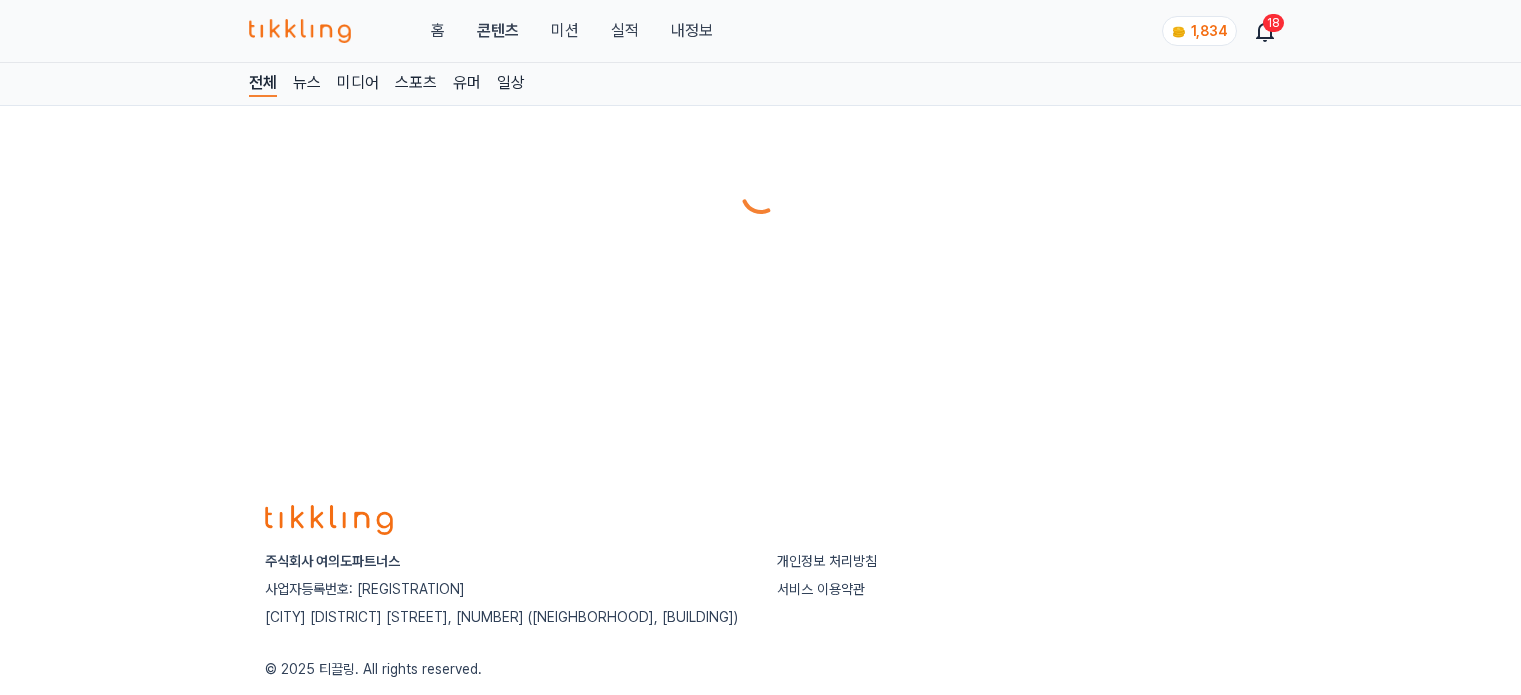 scroll, scrollTop: 0, scrollLeft: 0, axis: both 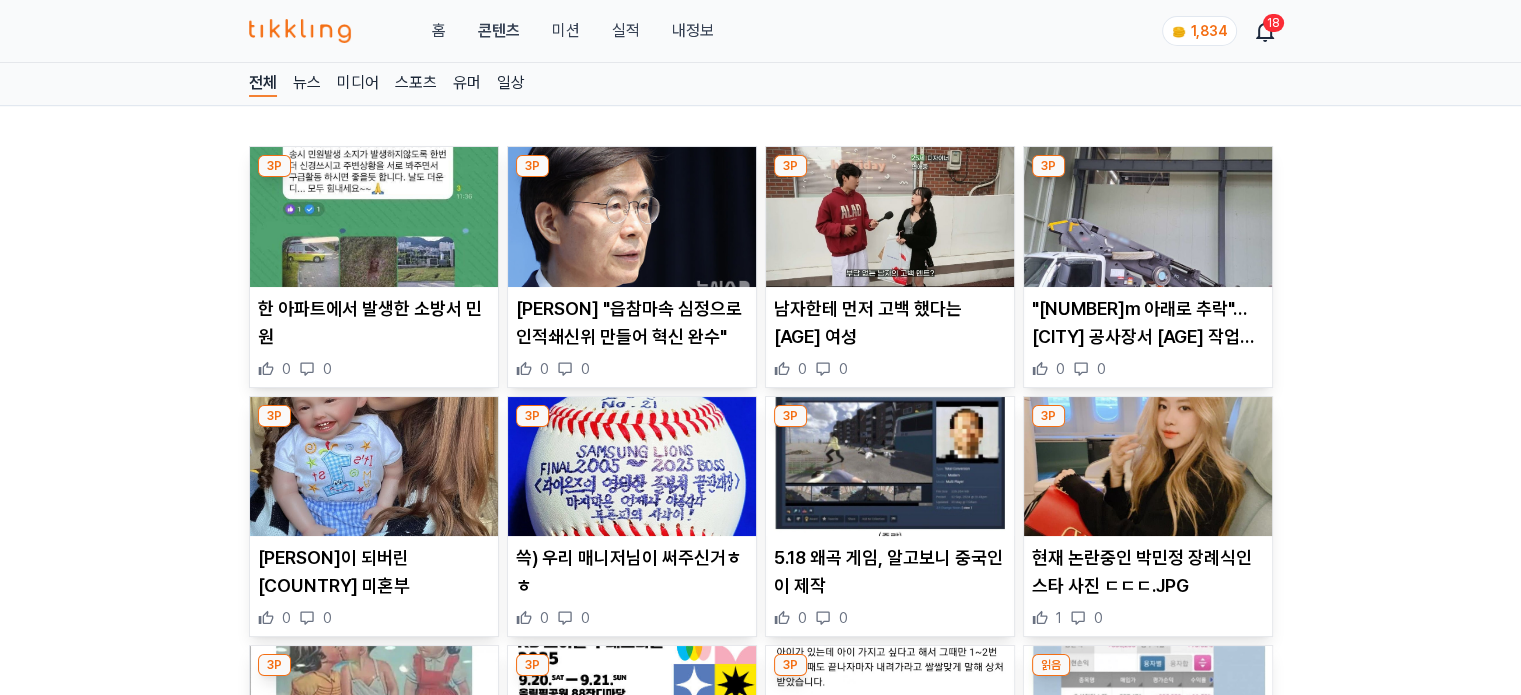 click at bounding box center [1148, 217] 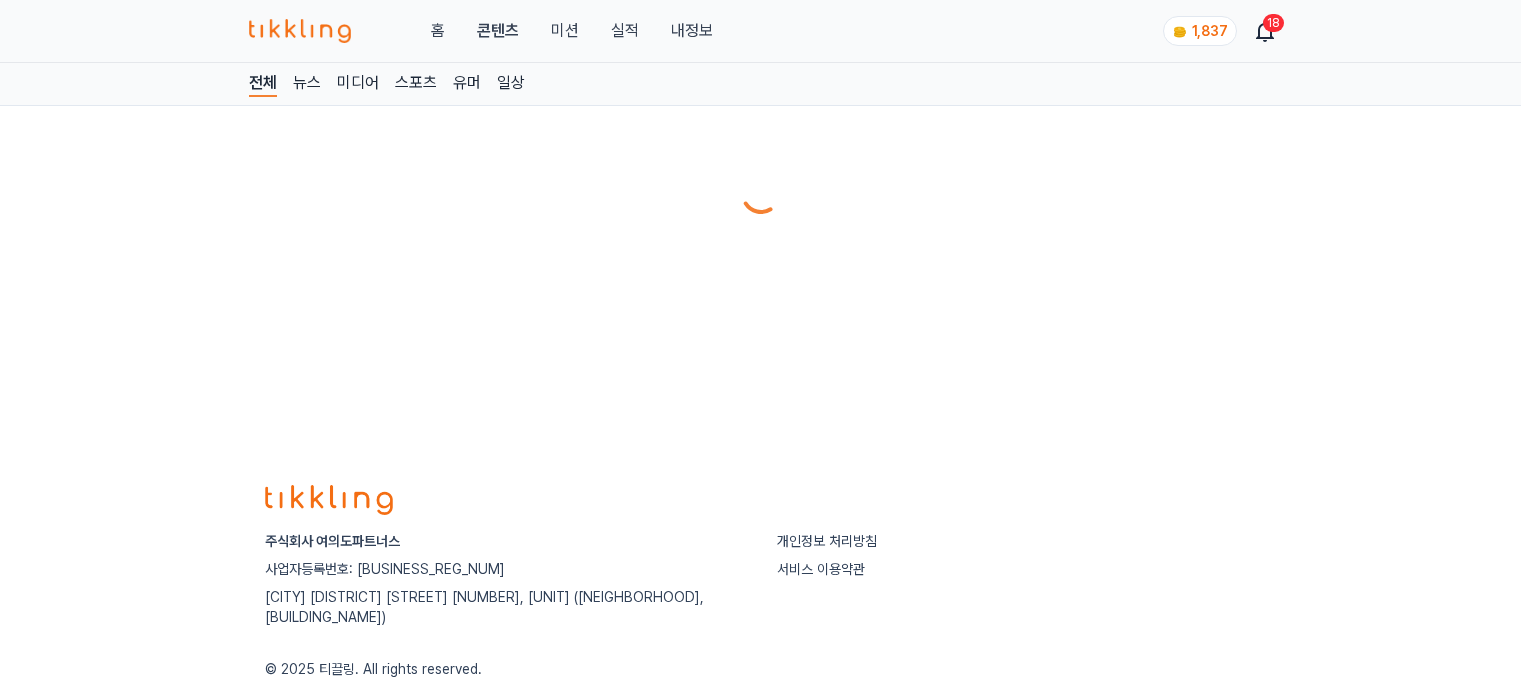 scroll, scrollTop: 0, scrollLeft: 0, axis: both 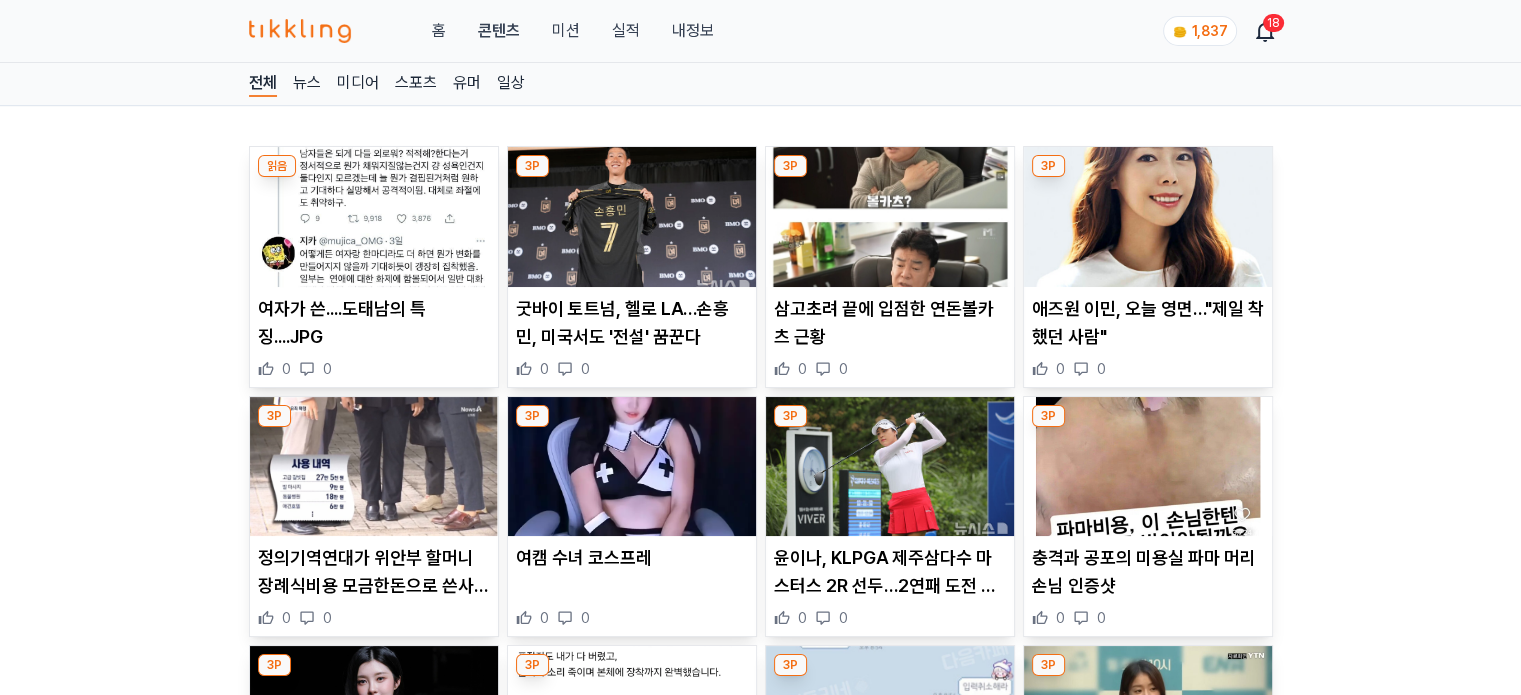 click at bounding box center (890, 217) 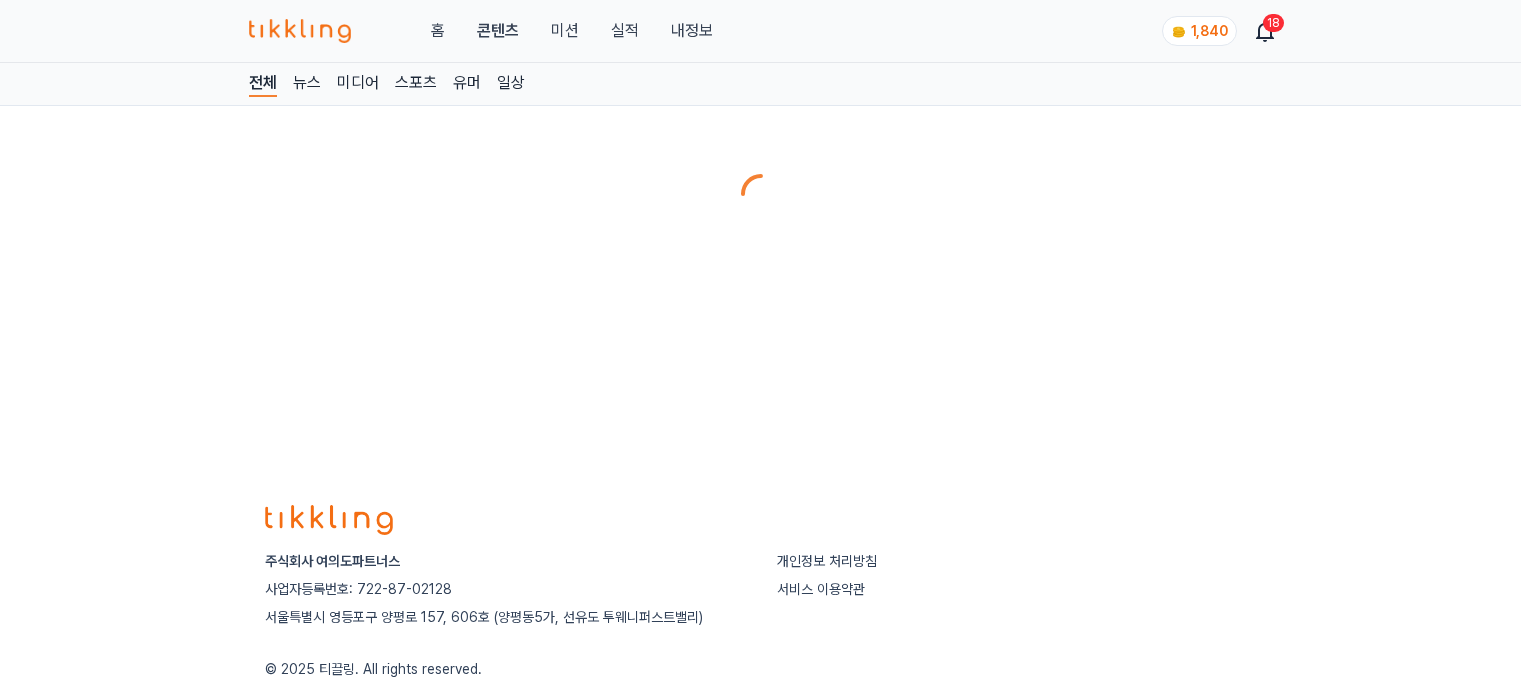 scroll, scrollTop: 0, scrollLeft: 0, axis: both 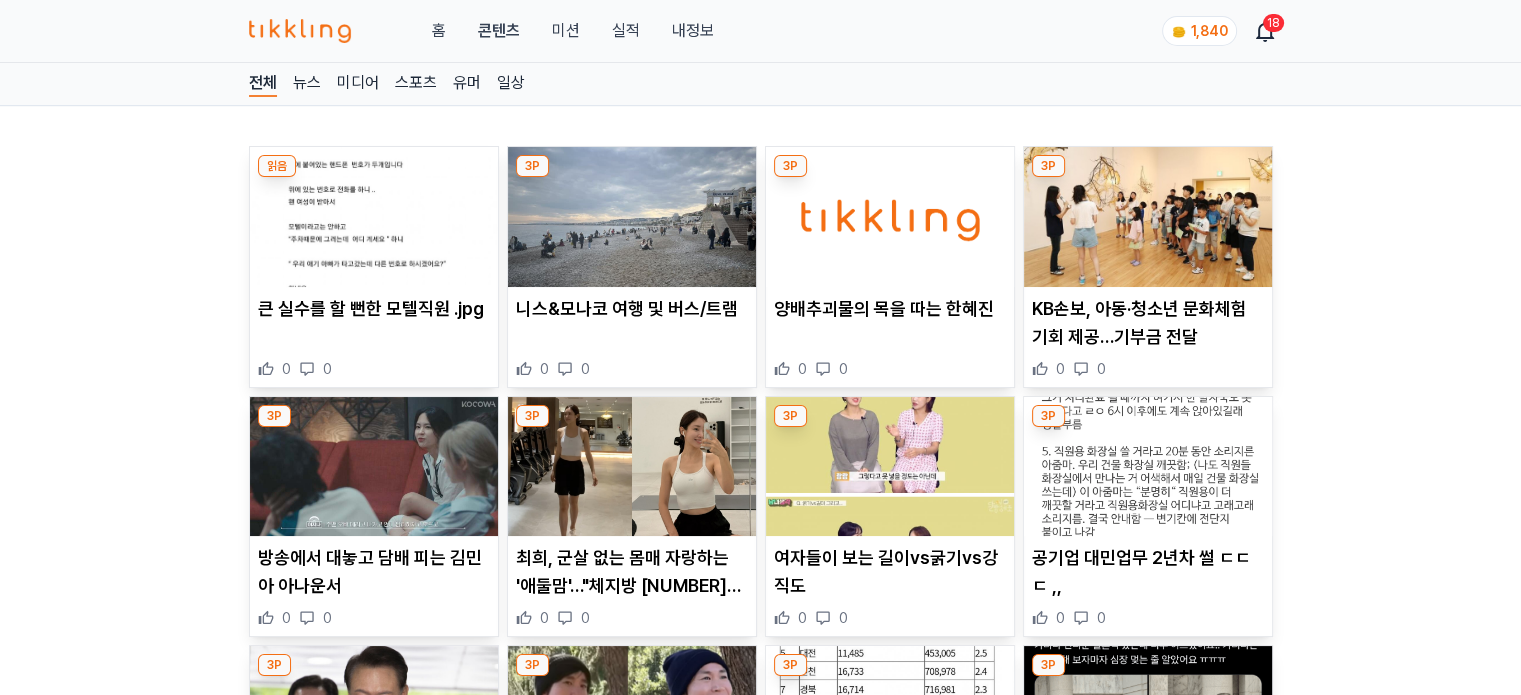 click at bounding box center [632, 217] 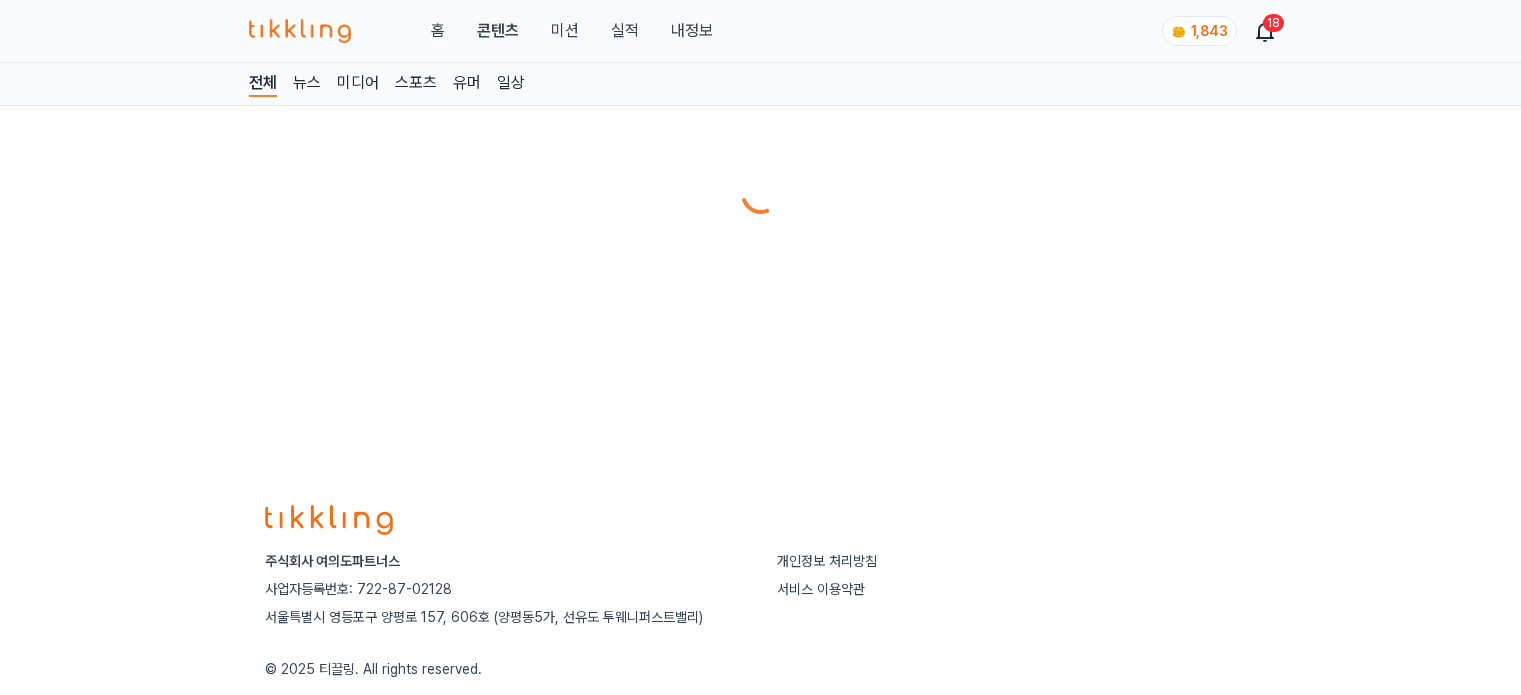 scroll, scrollTop: 0, scrollLeft: 0, axis: both 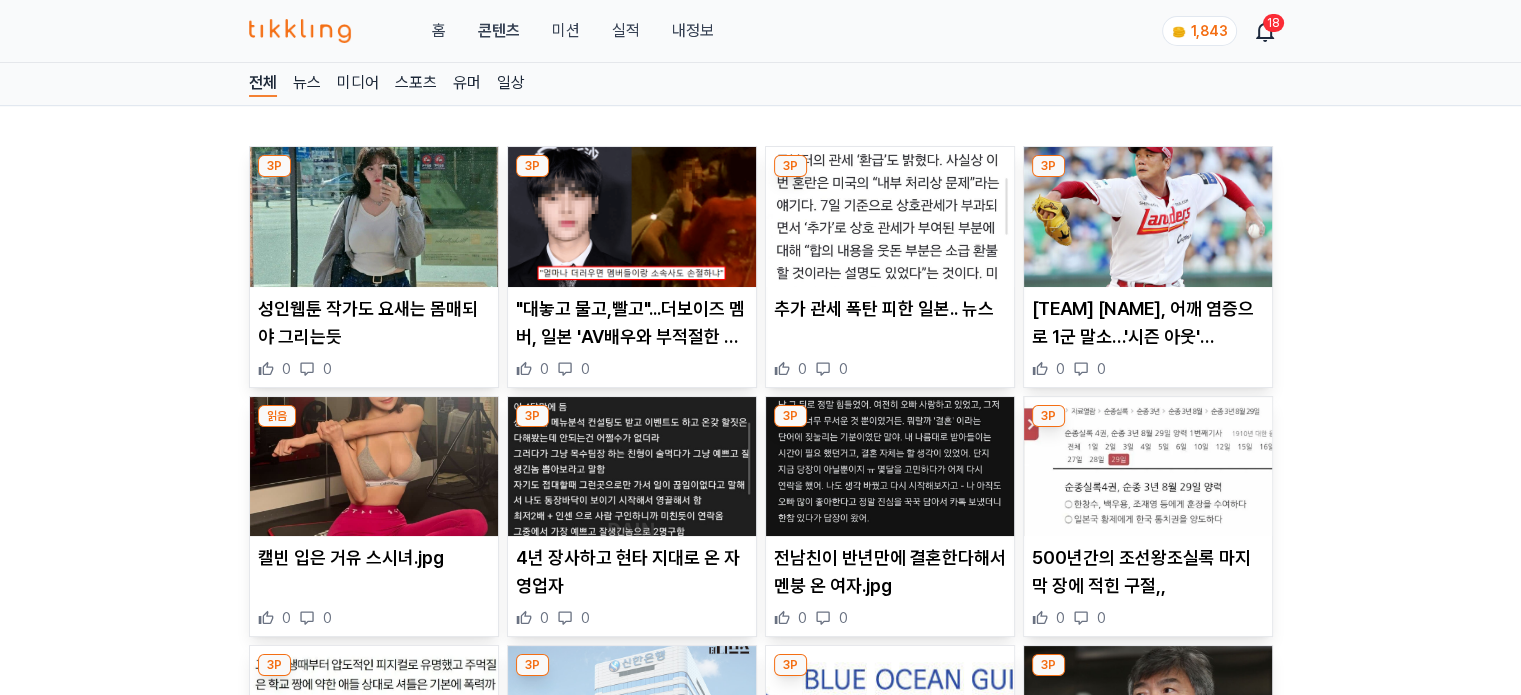 click at bounding box center (374, 467) 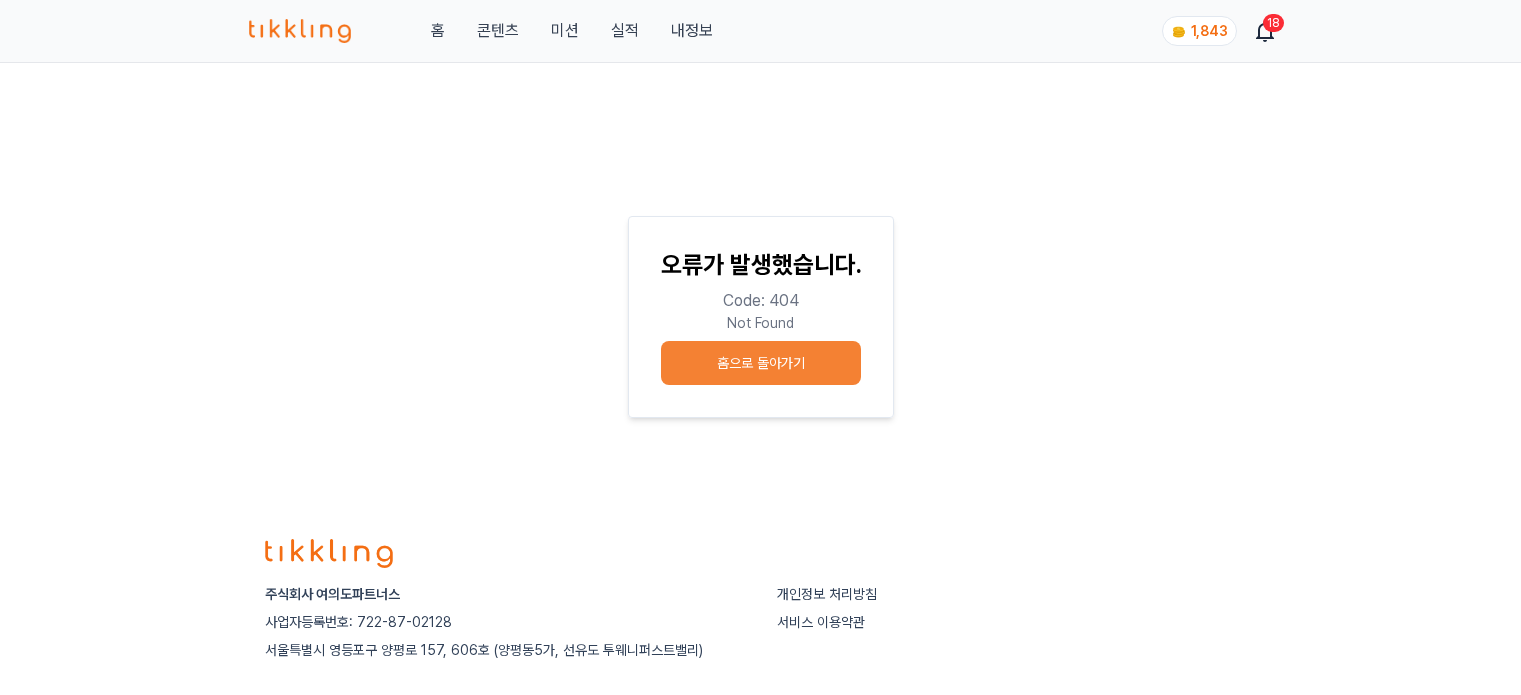 scroll, scrollTop: 0, scrollLeft: 0, axis: both 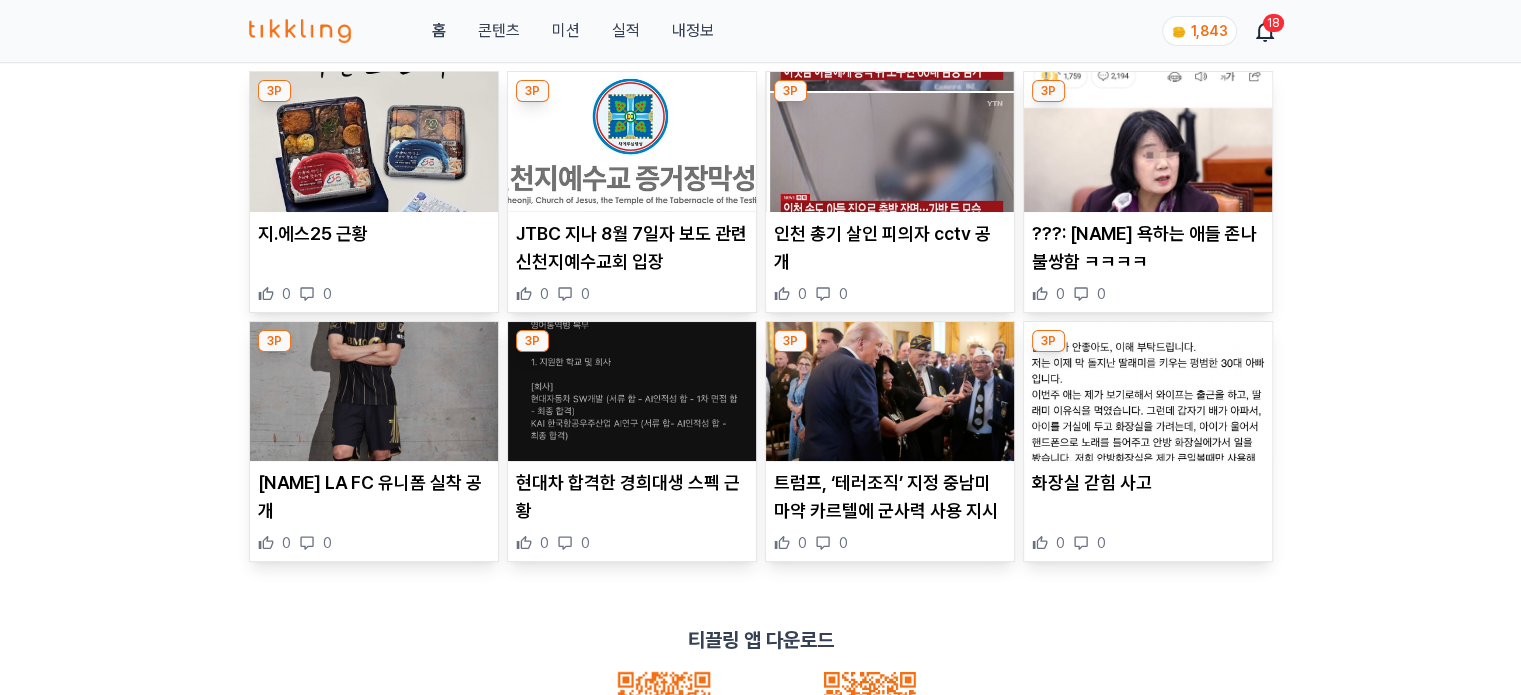 click at bounding box center (374, 142) 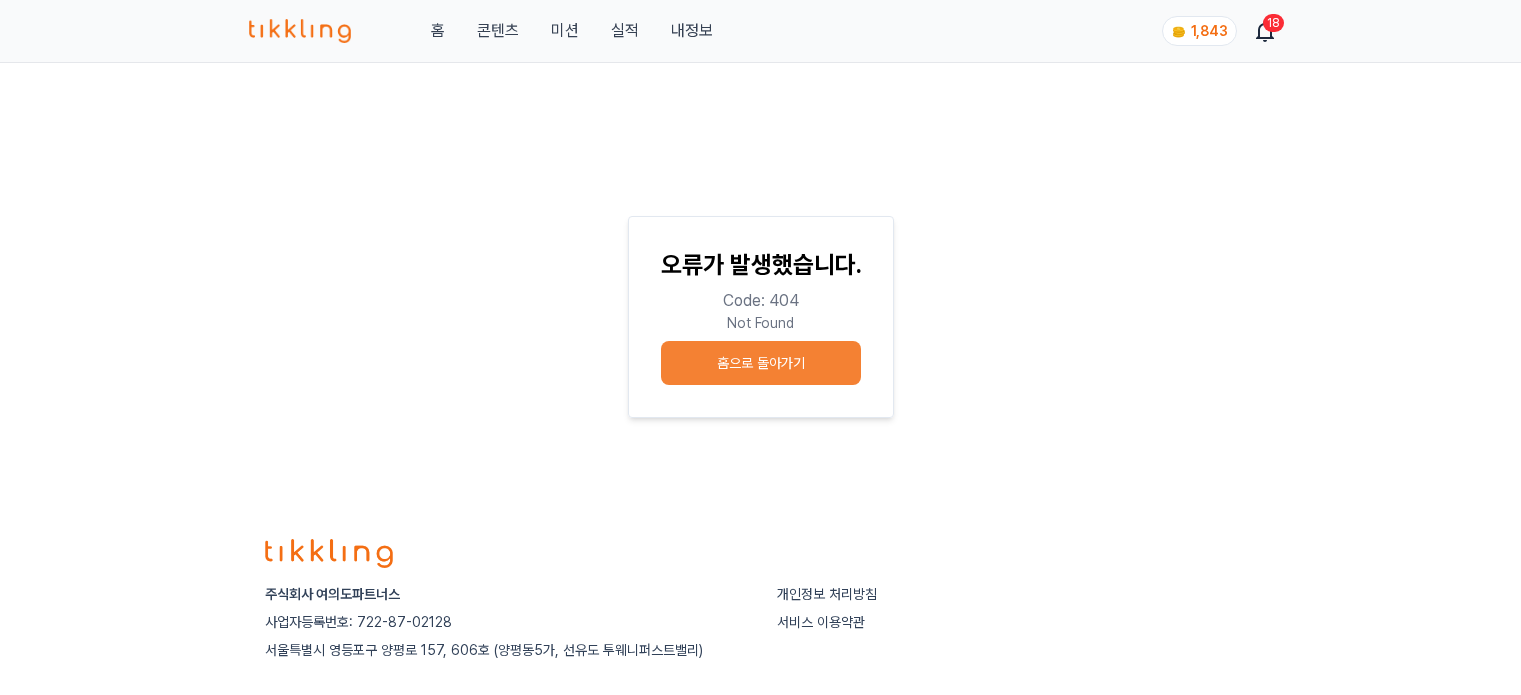 scroll, scrollTop: 0, scrollLeft: 0, axis: both 